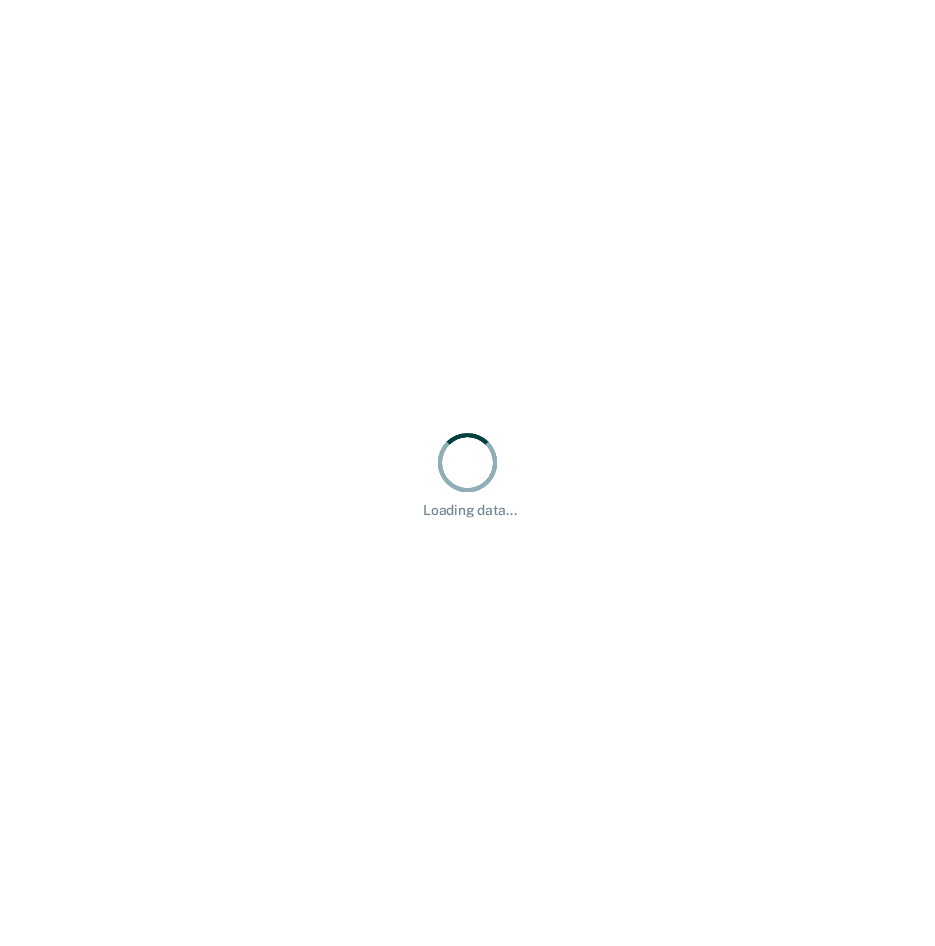 scroll, scrollTop: 0, scrollLeft: 0, axis: both 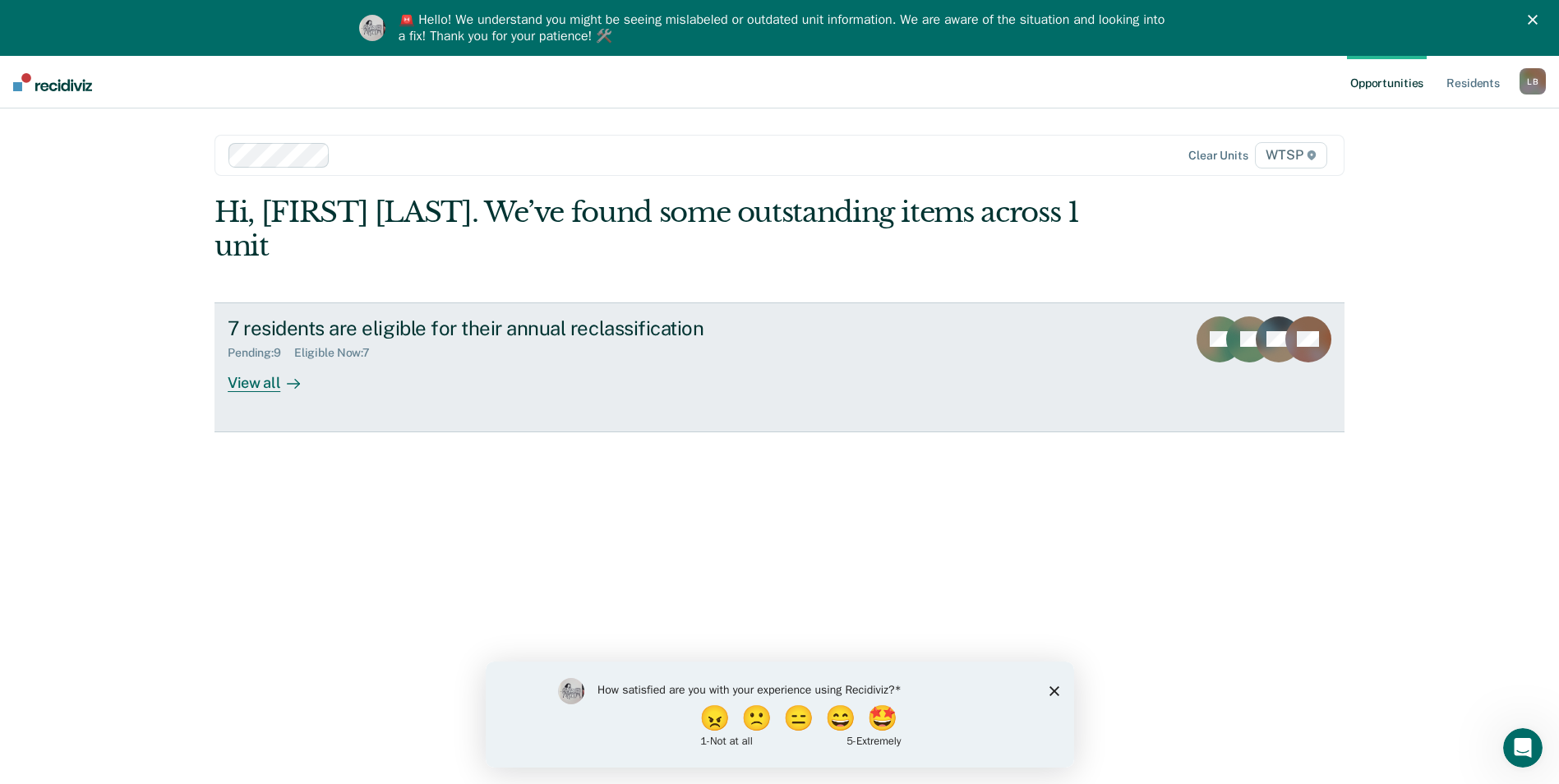 click on "View all" at bounding box center (274, 376) 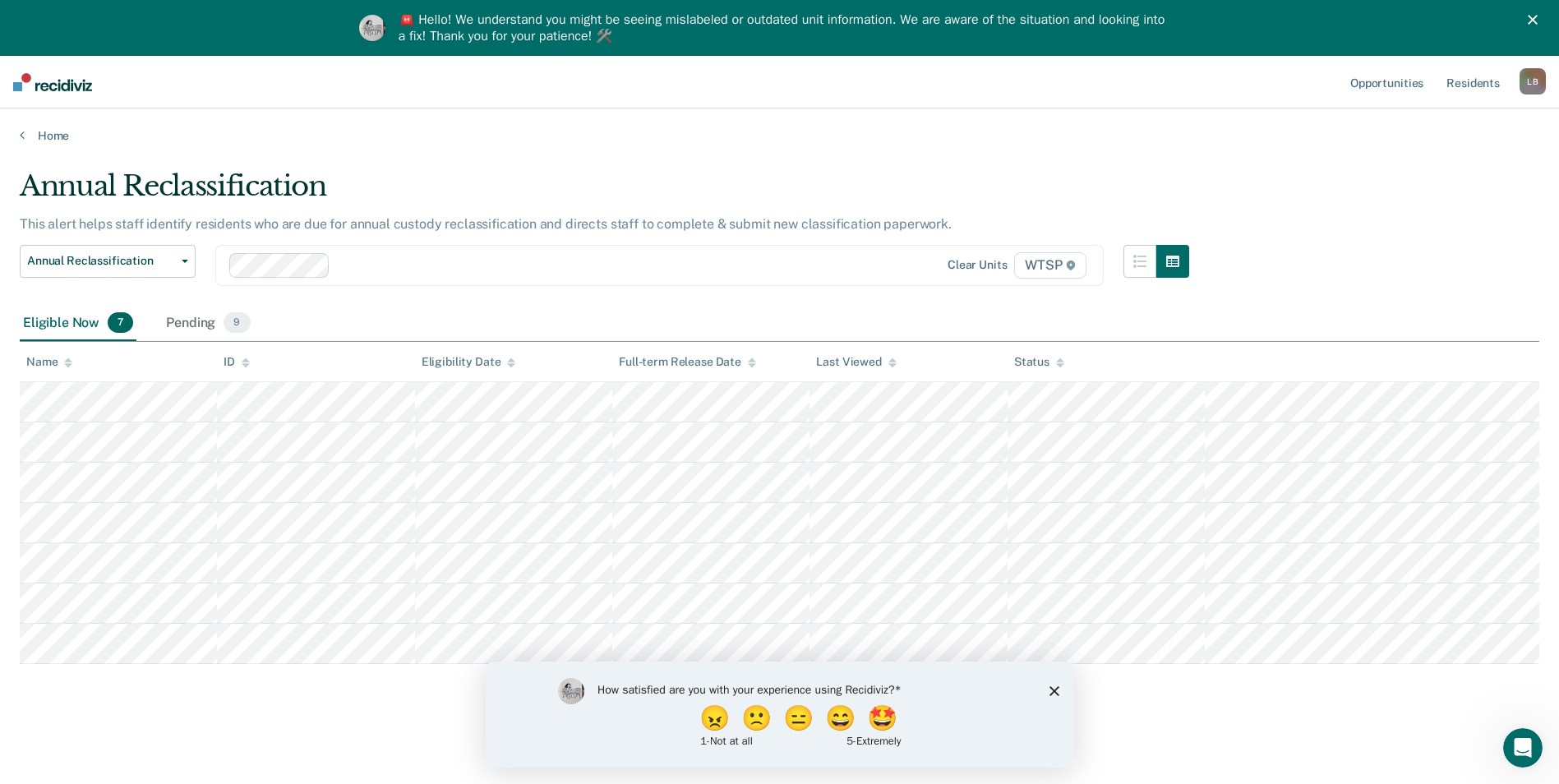 click 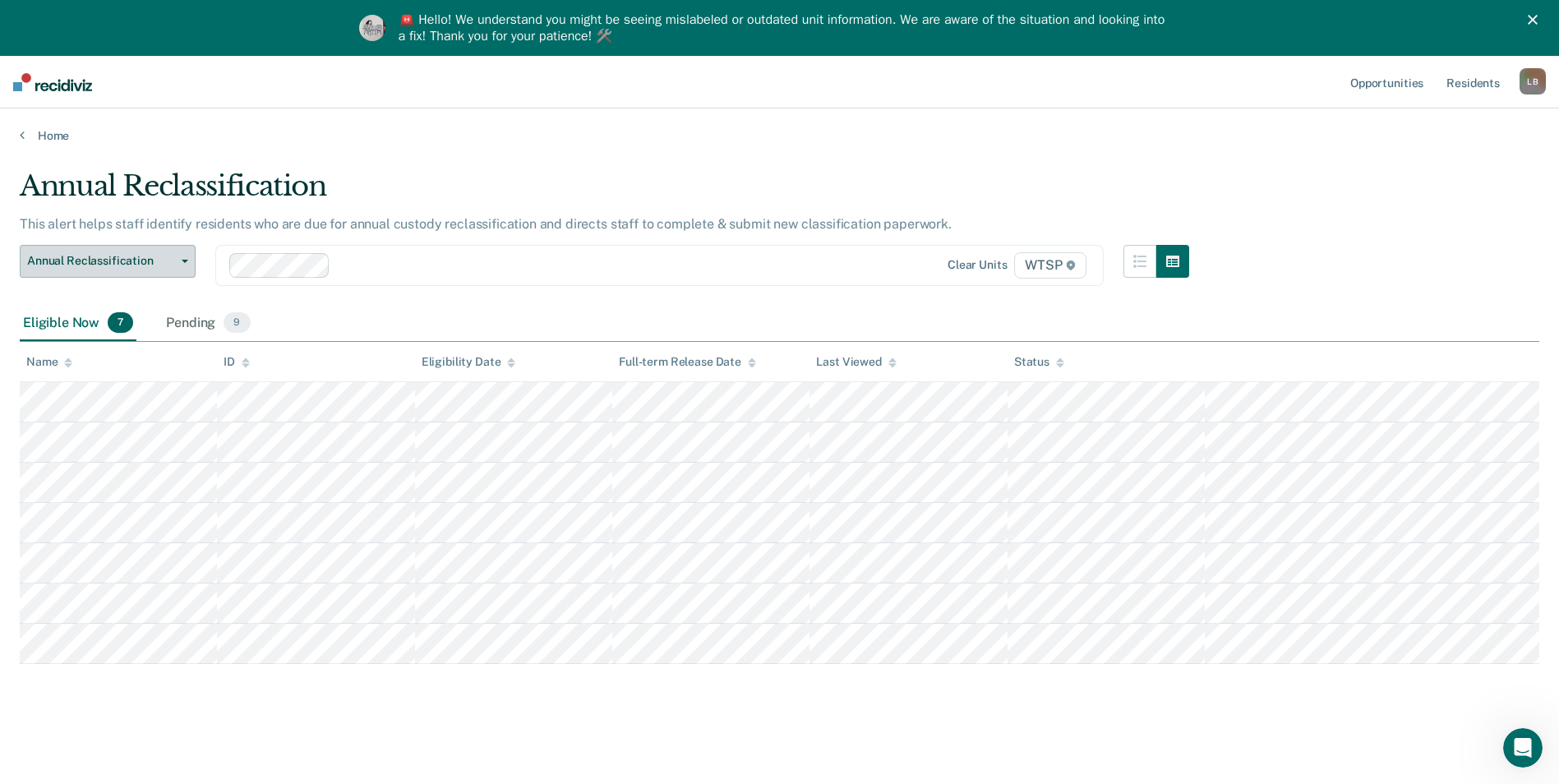 click on "Annual Reclassification" at bounding box center [101, 261] 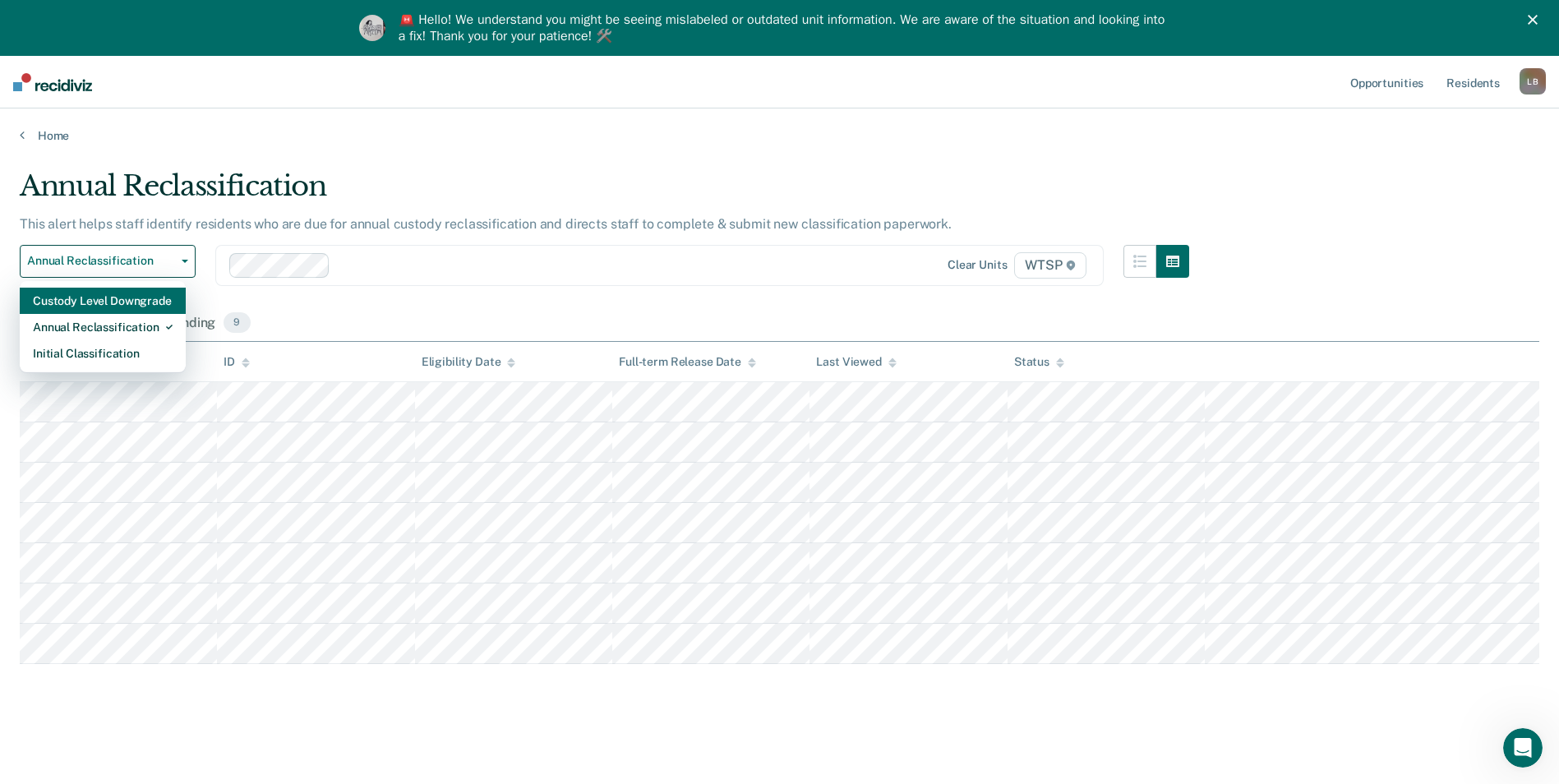click on "Custody Level Downgrade" at bounding box center [103, 301] 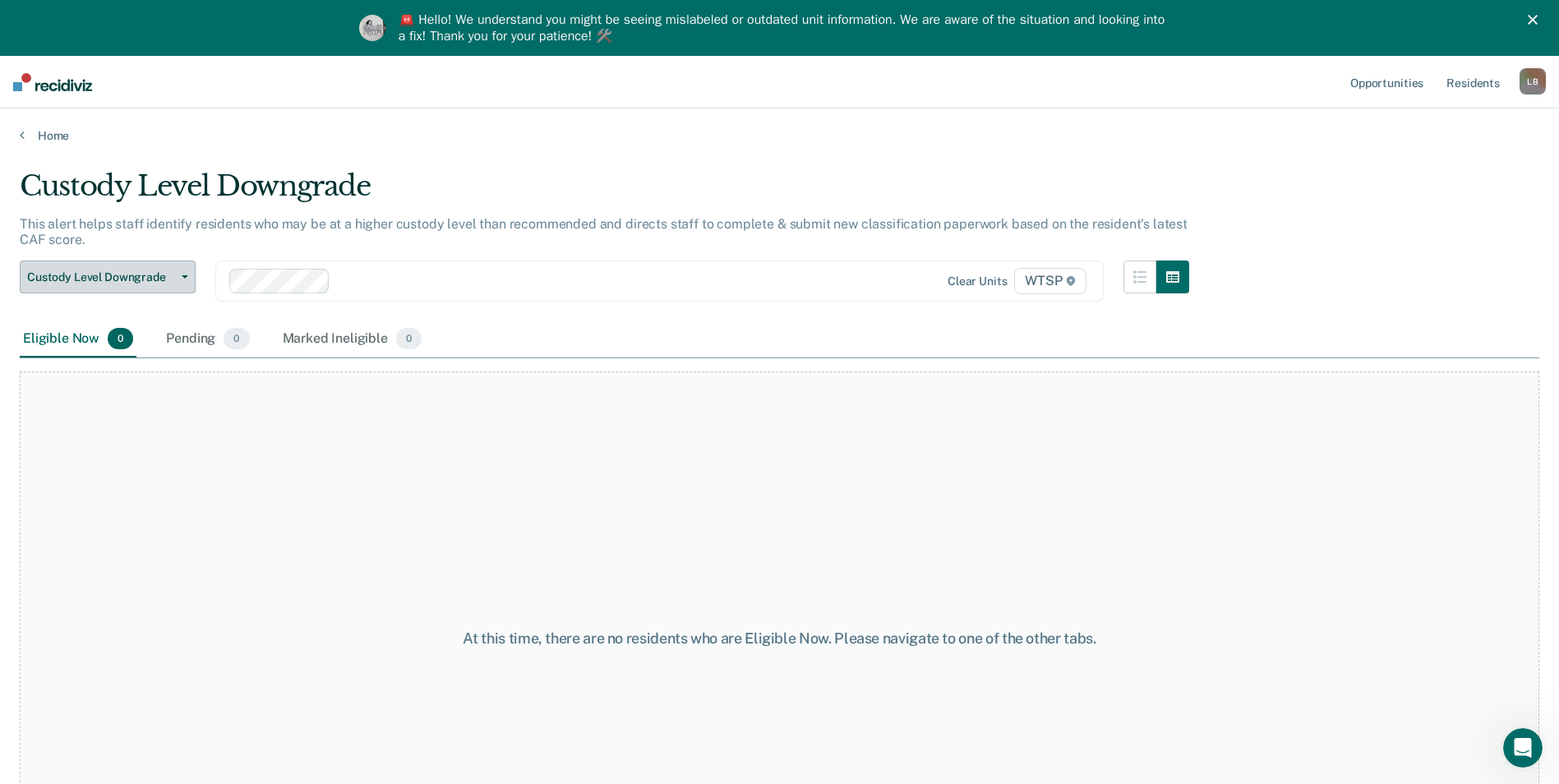 click on "Custody Level Downgrade" at bounding box center (101, 277) 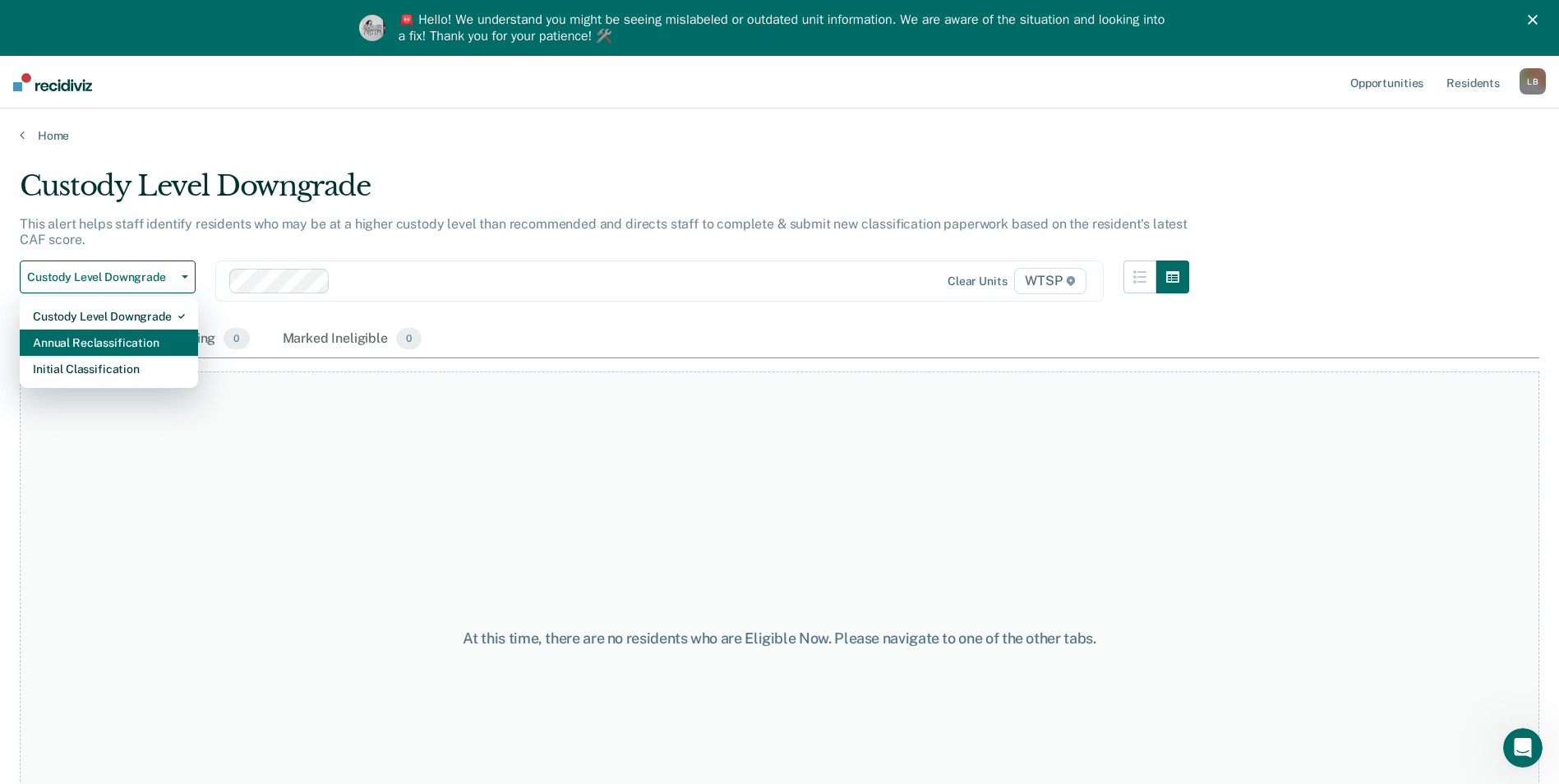 click on "Annual Reclassification" at bounding box center [108, 343] 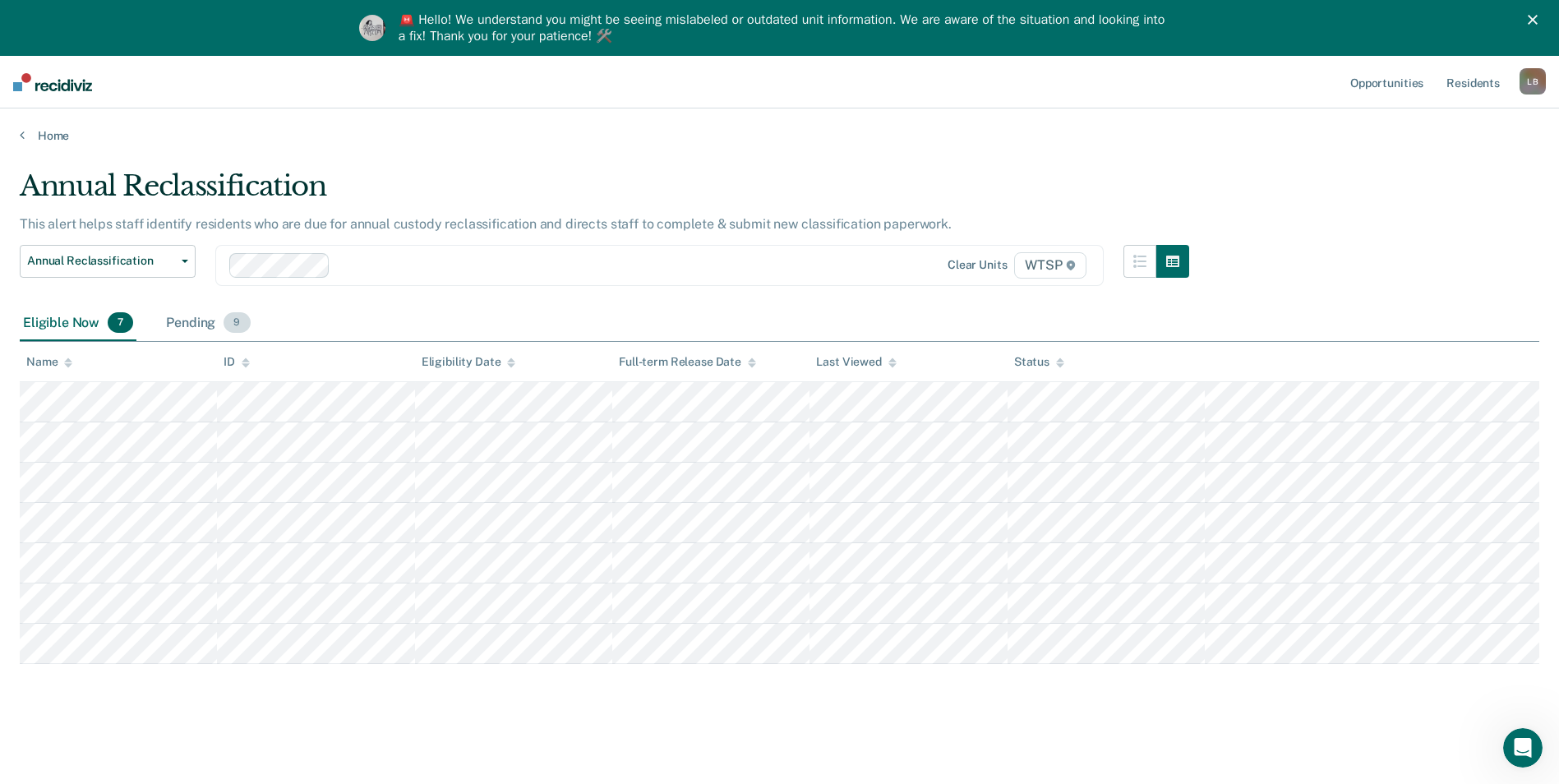click on "Pending 9" at bounding box center (208, 324) 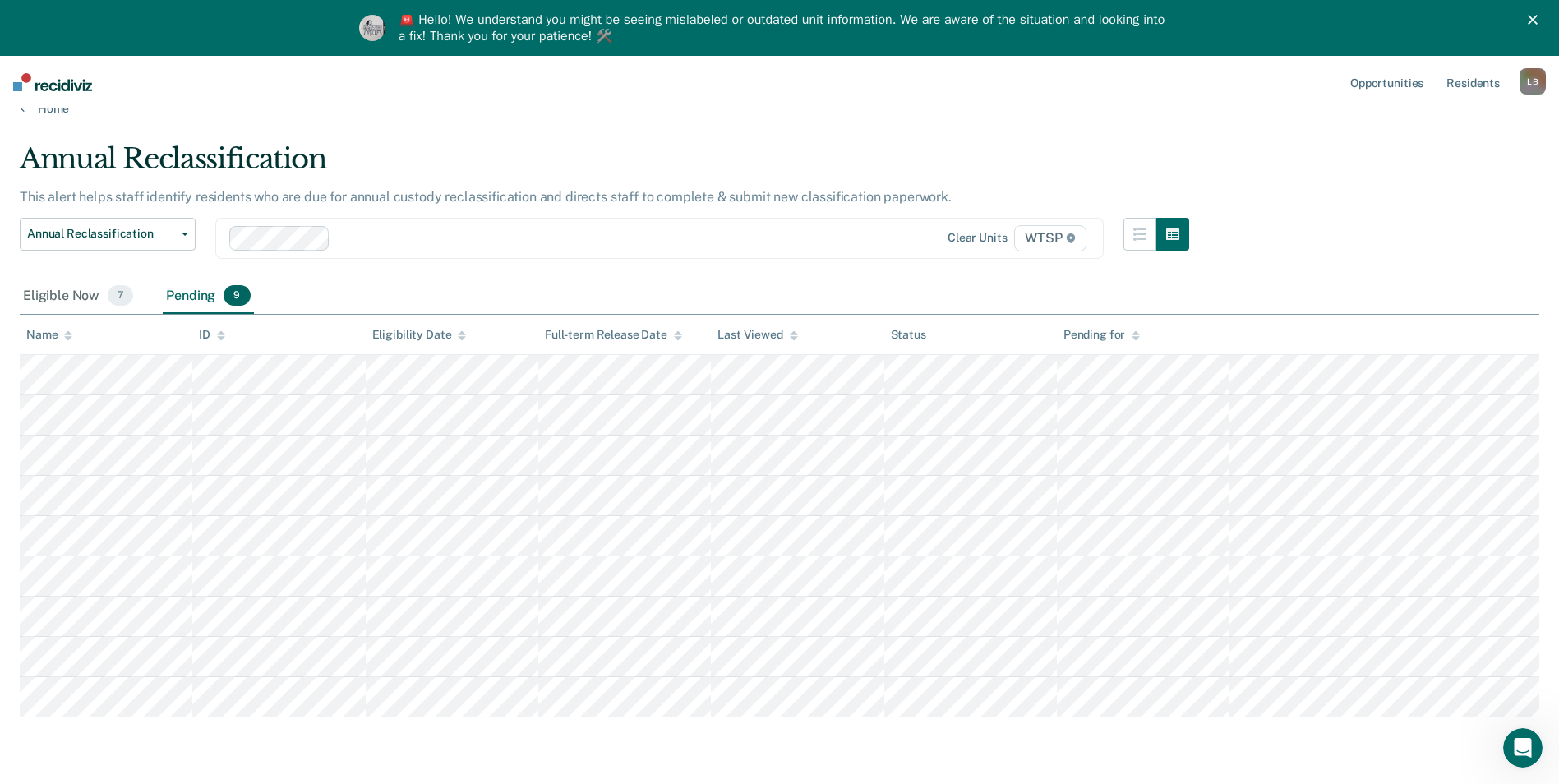 scroll, scrollTop: 0, scrollLeft: 0, axis: both 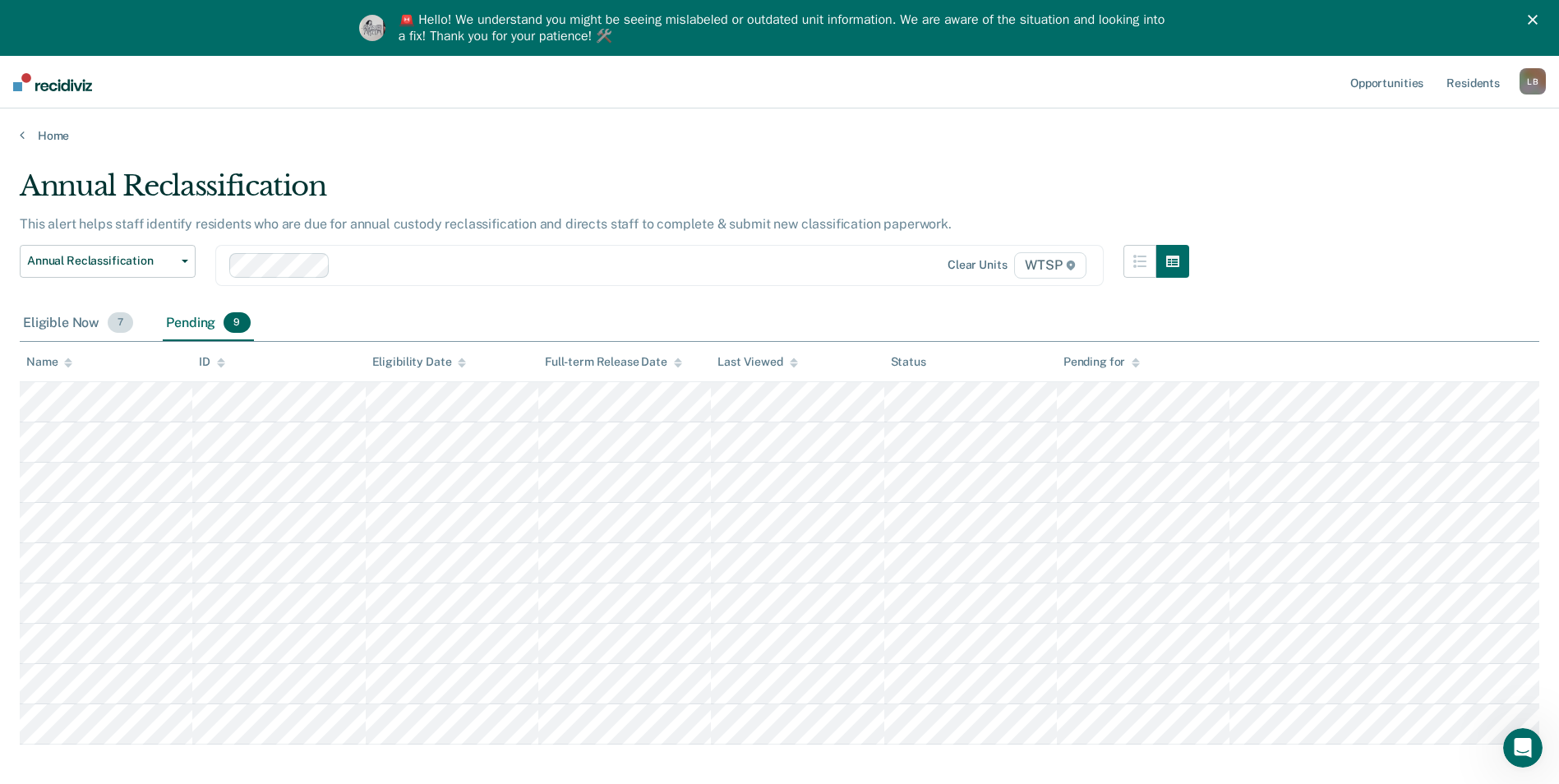 click on "Eligible Now 7" at bounding box center [78, 324] 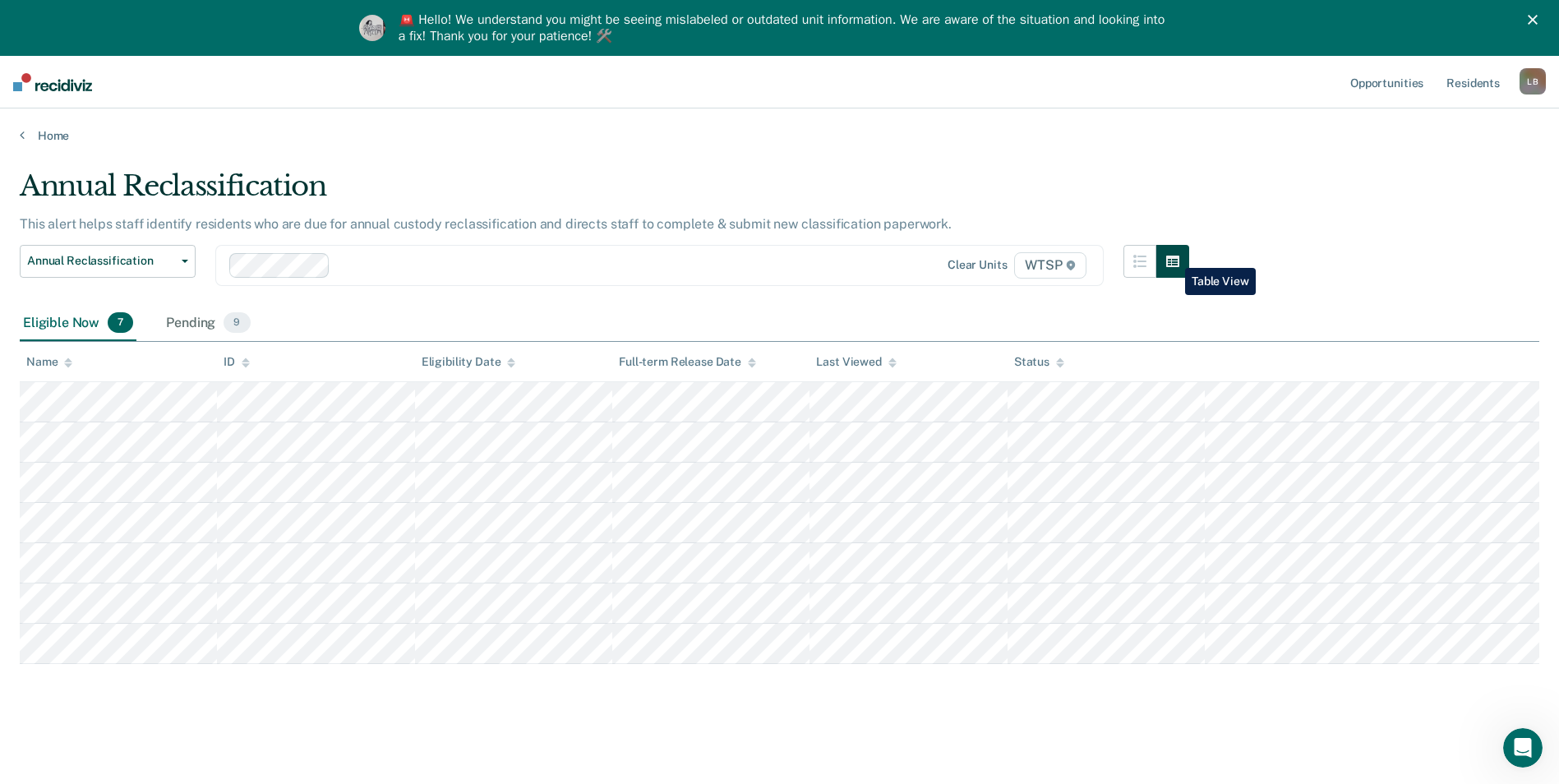 click at bounding box center [1173, 261] 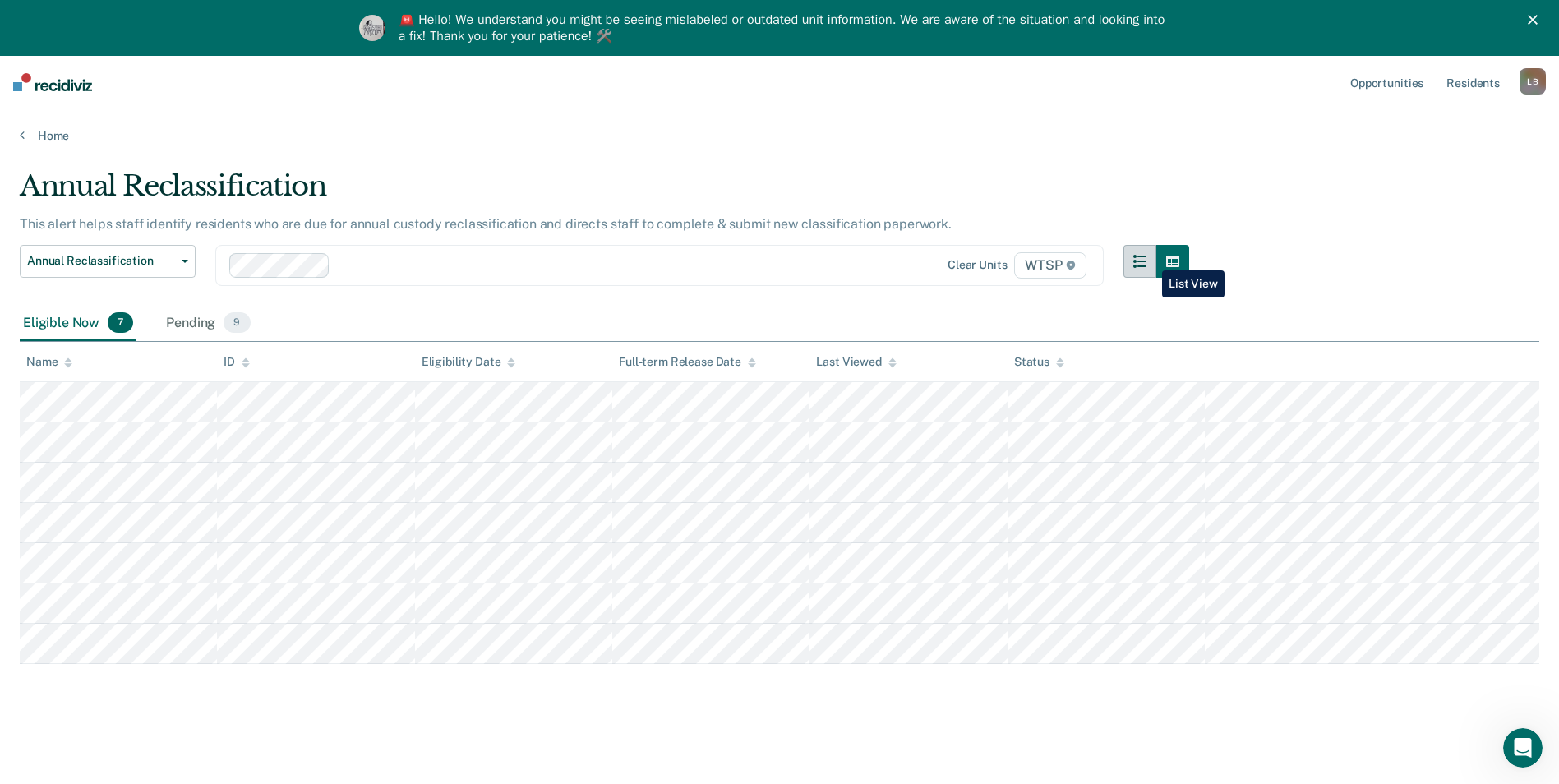 click 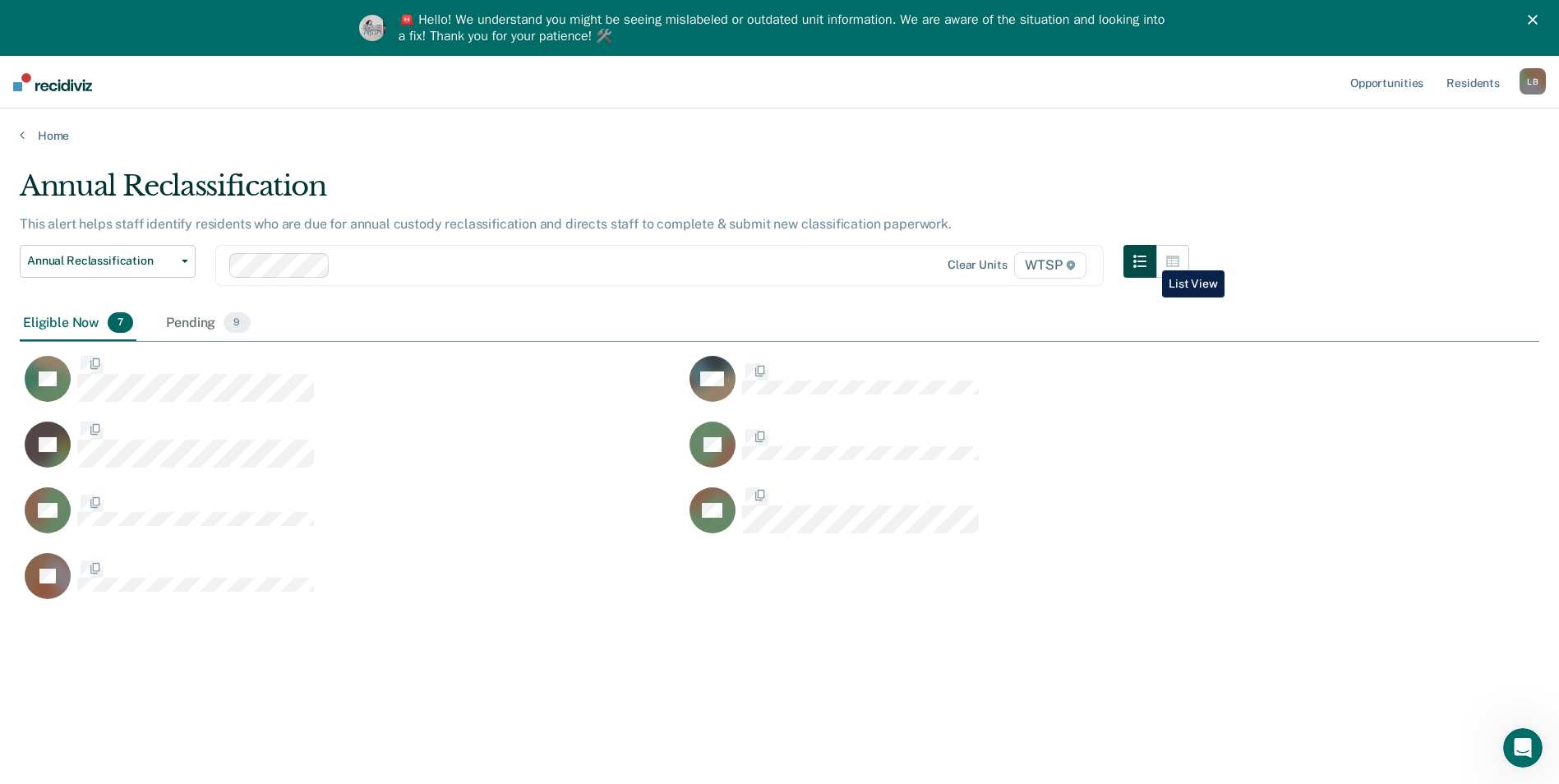 scroll, scrollTop: 13, scrollLeft: 13, axis: both 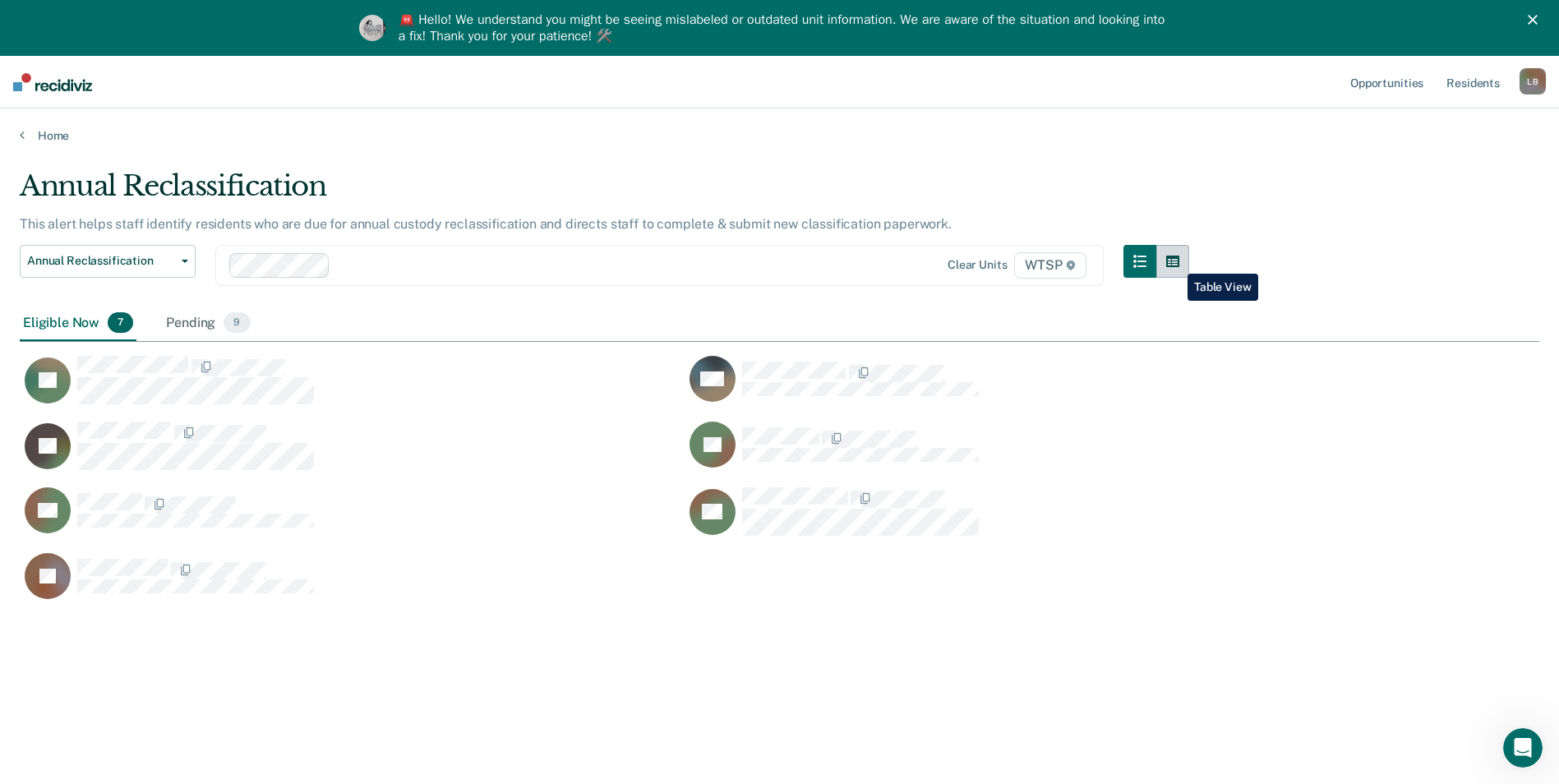 click 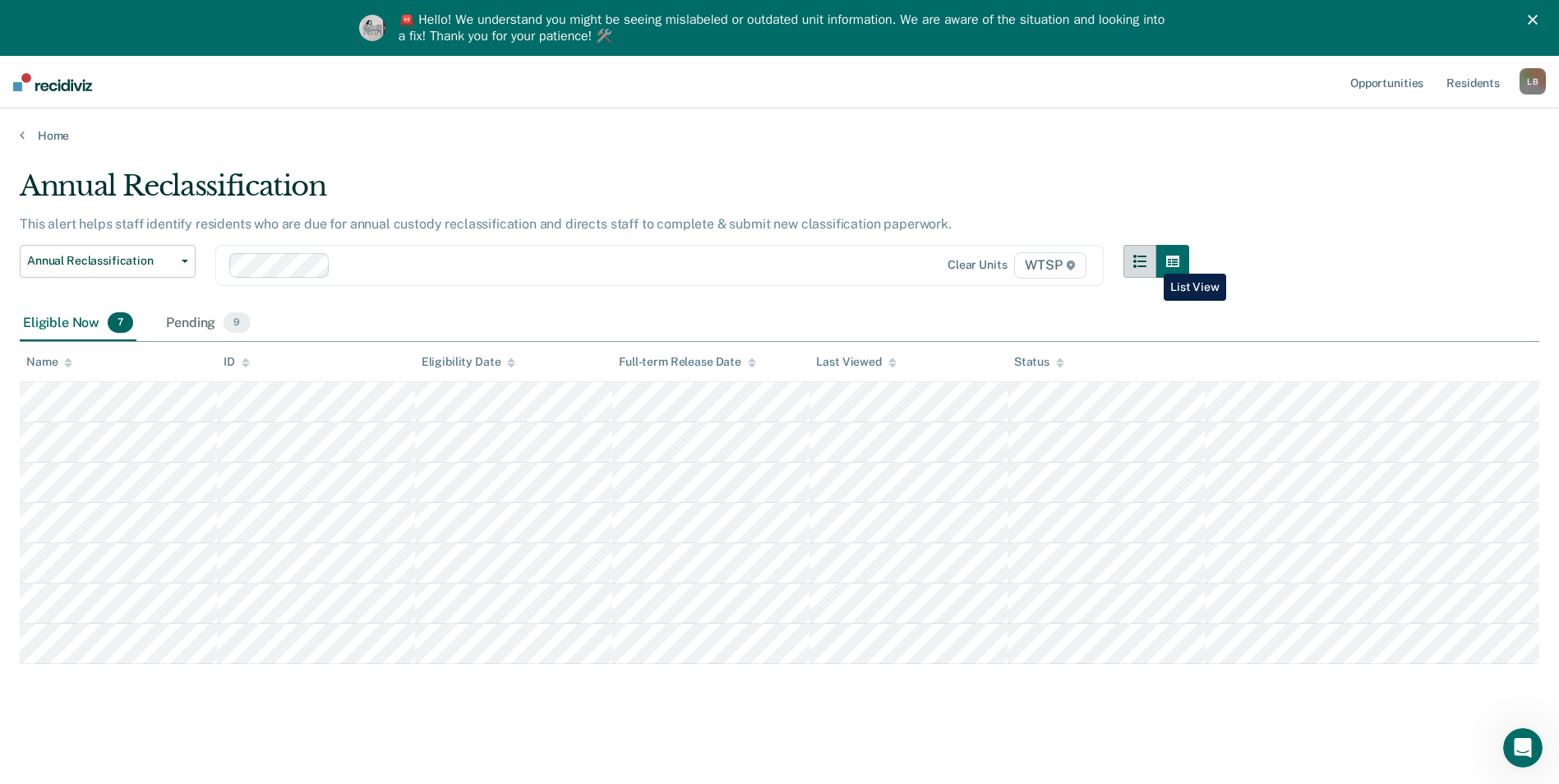 click 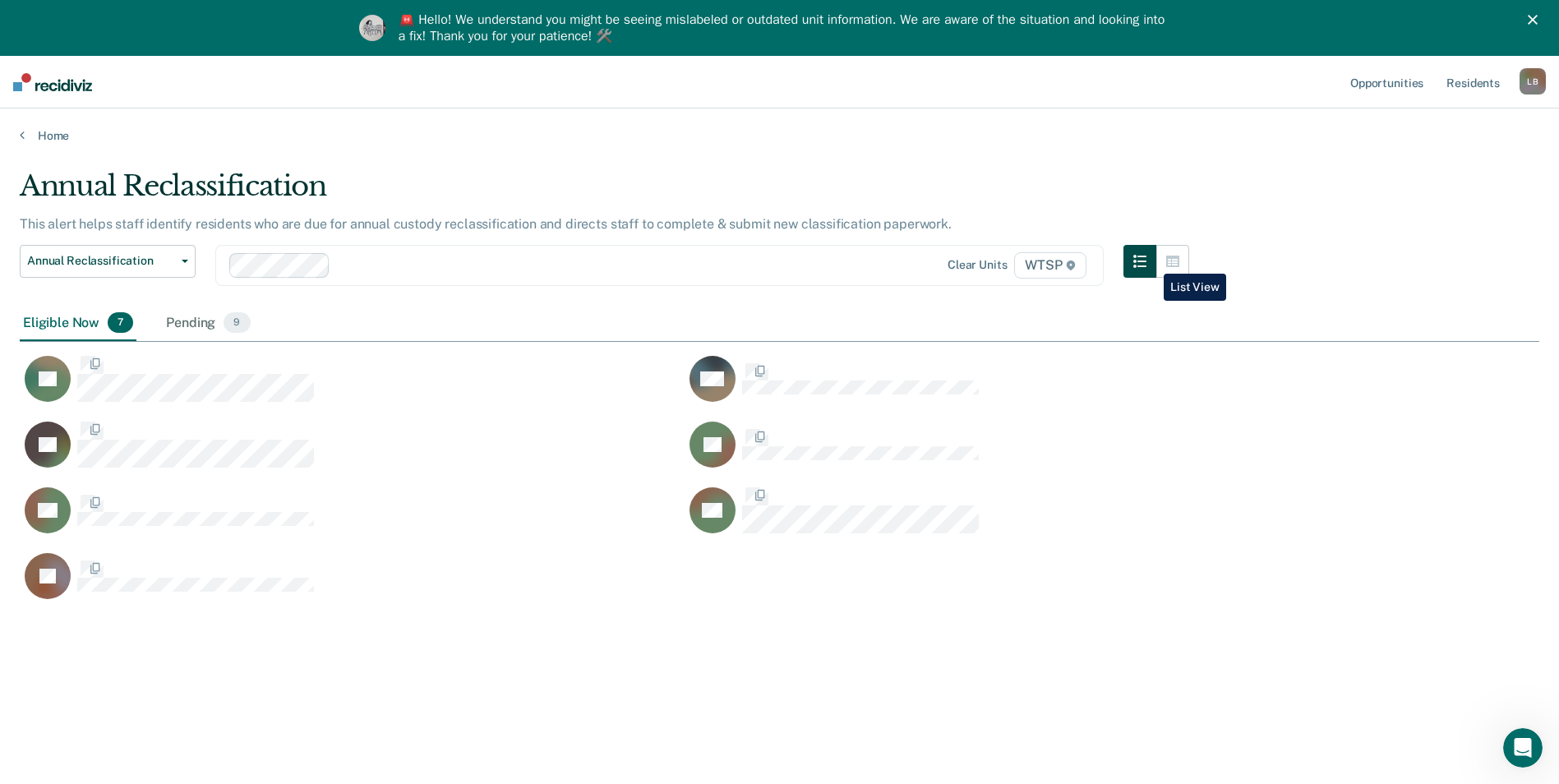 scroll, scrollTop: 13, scrollLeft: 13, axis: both 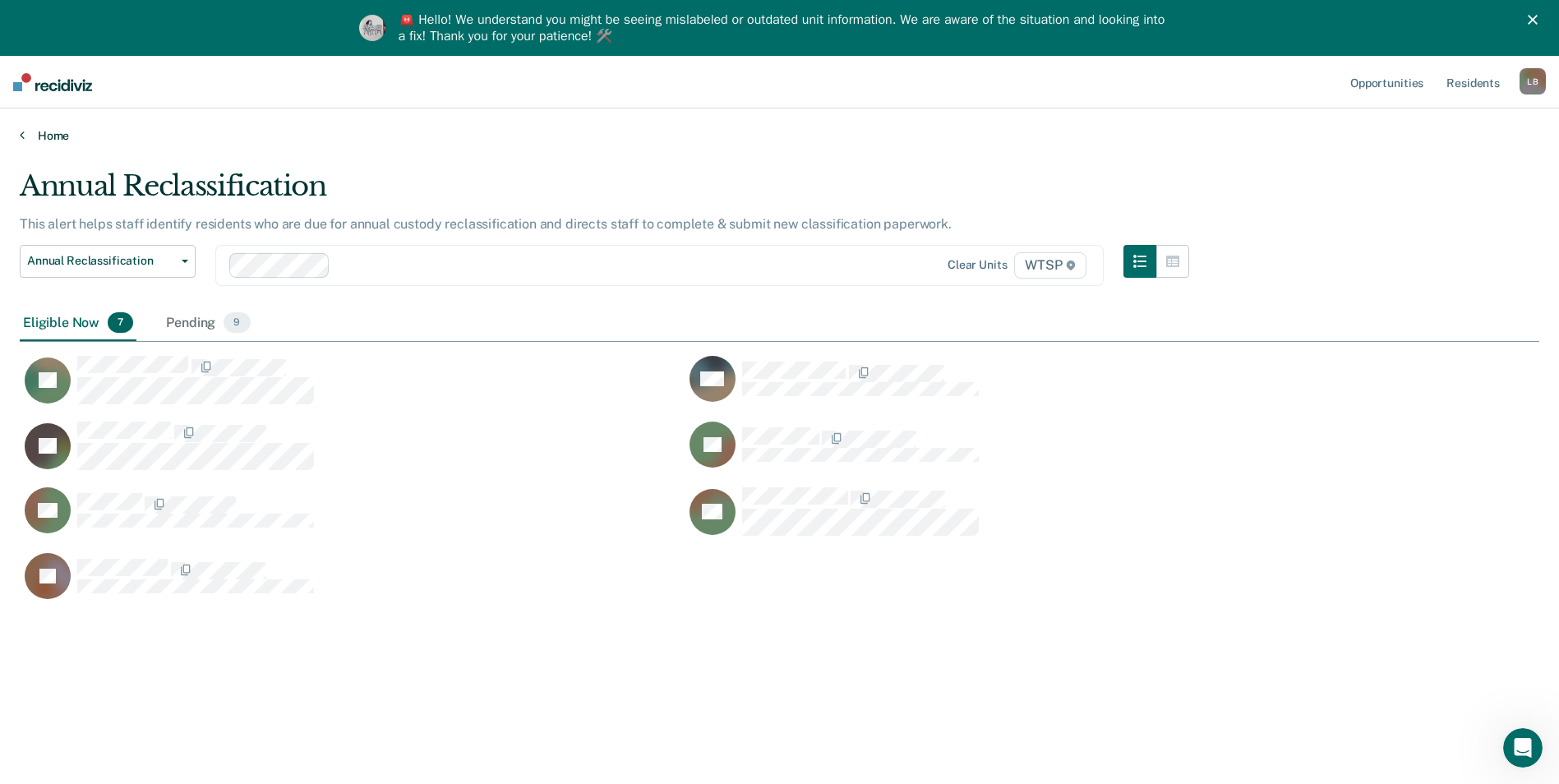 click on "Home" at bounding box center (779, 136) 